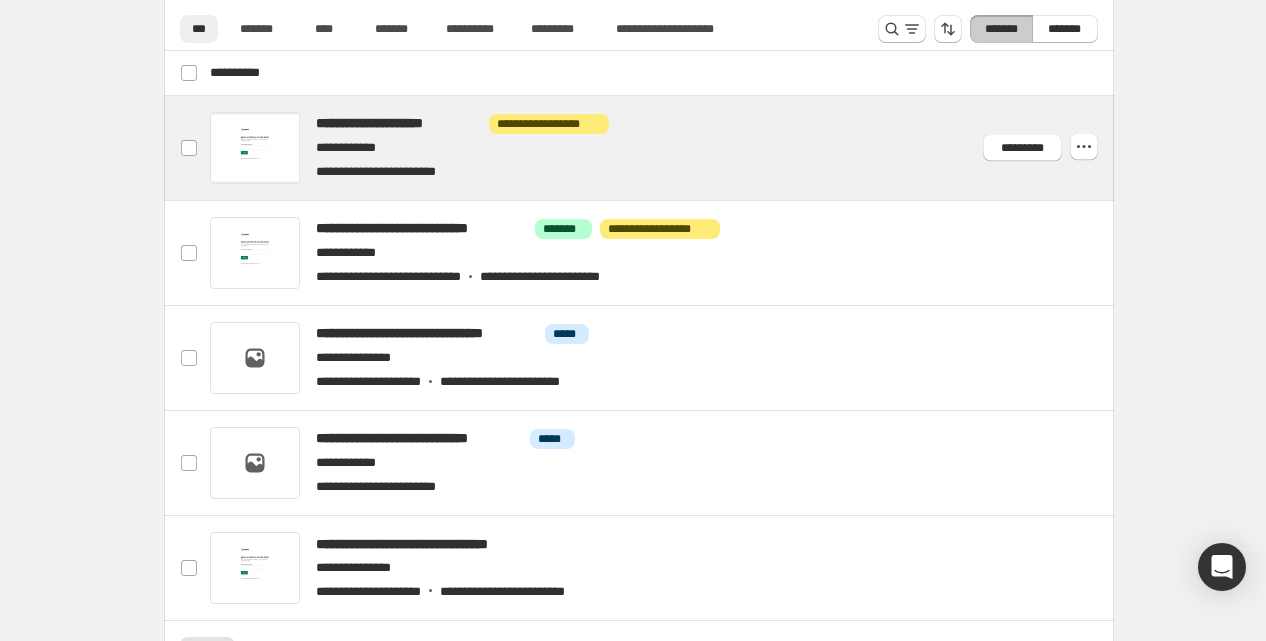 scroll, scrollTop: 535, scrollLeft: 0, axis: vertical 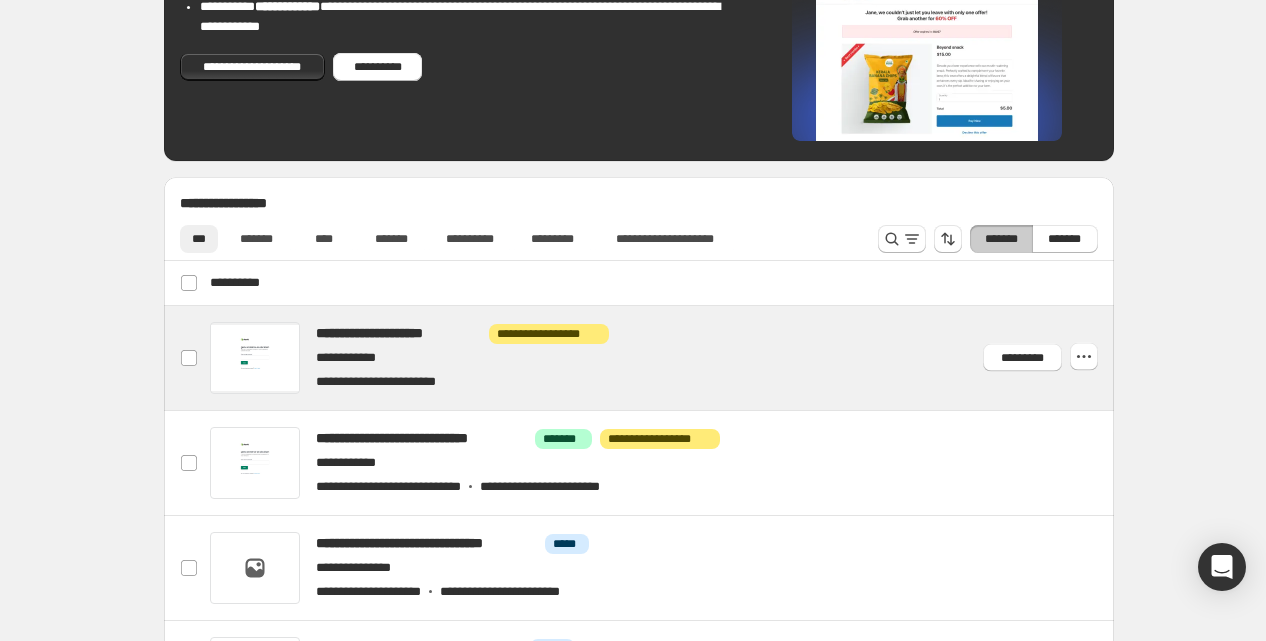 click at bounding box center [662, 358] 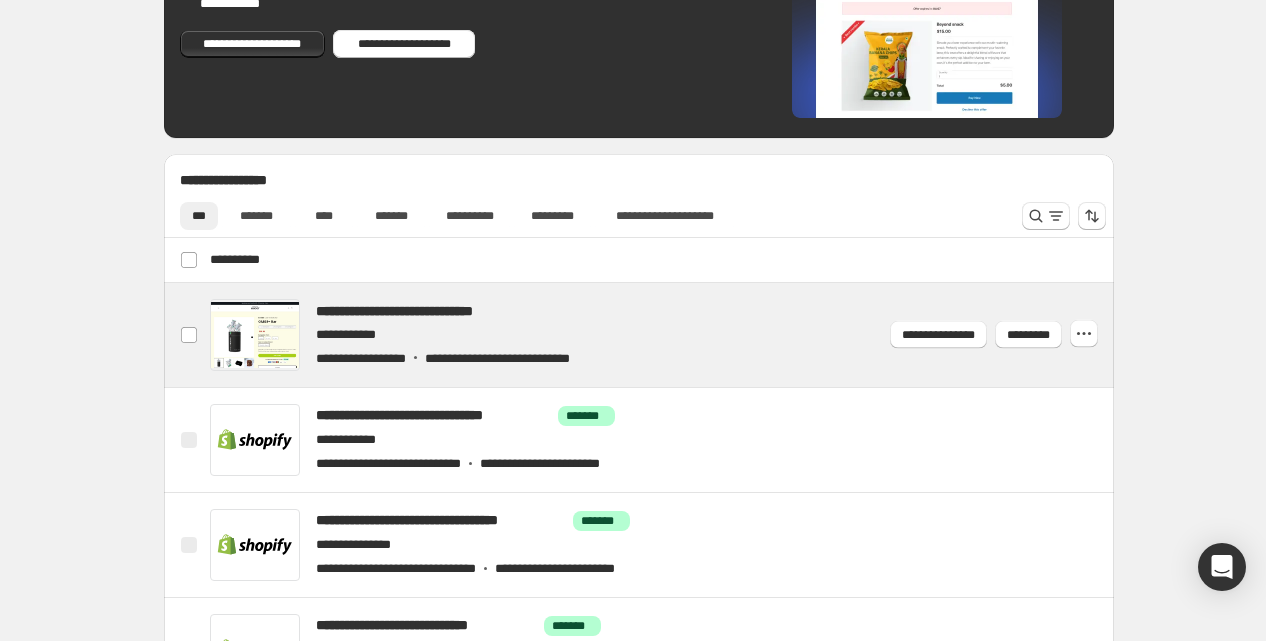 scroll, scrollTop: 557, scrollLeft: 0, axis: vertical 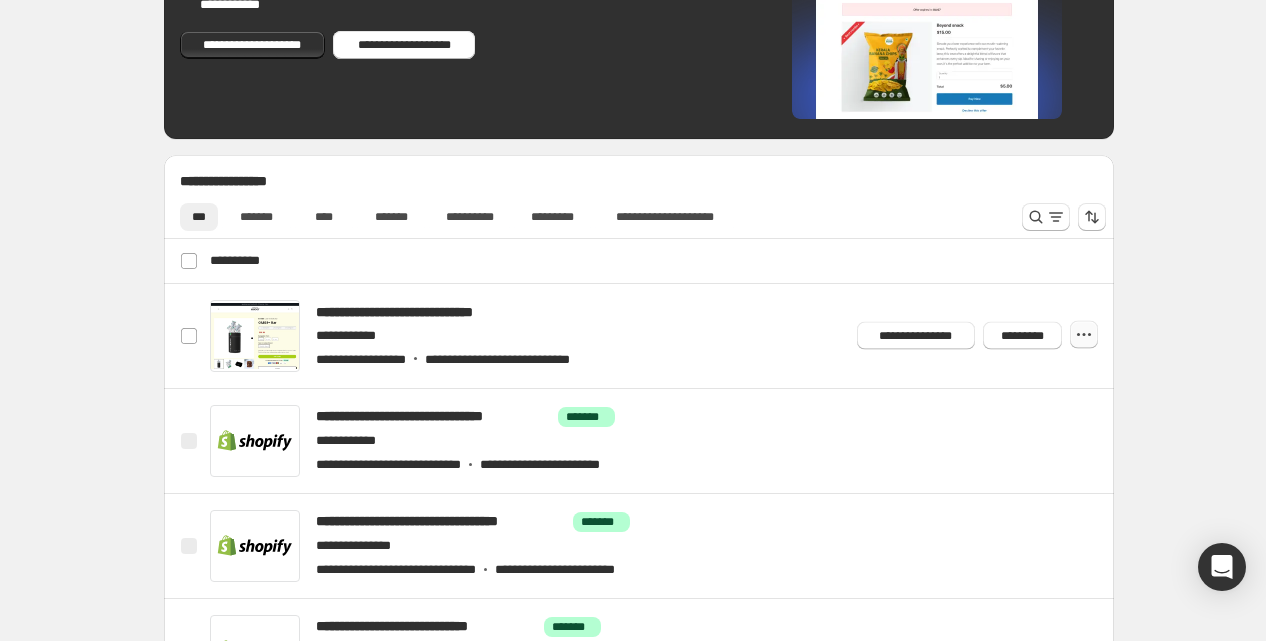 click 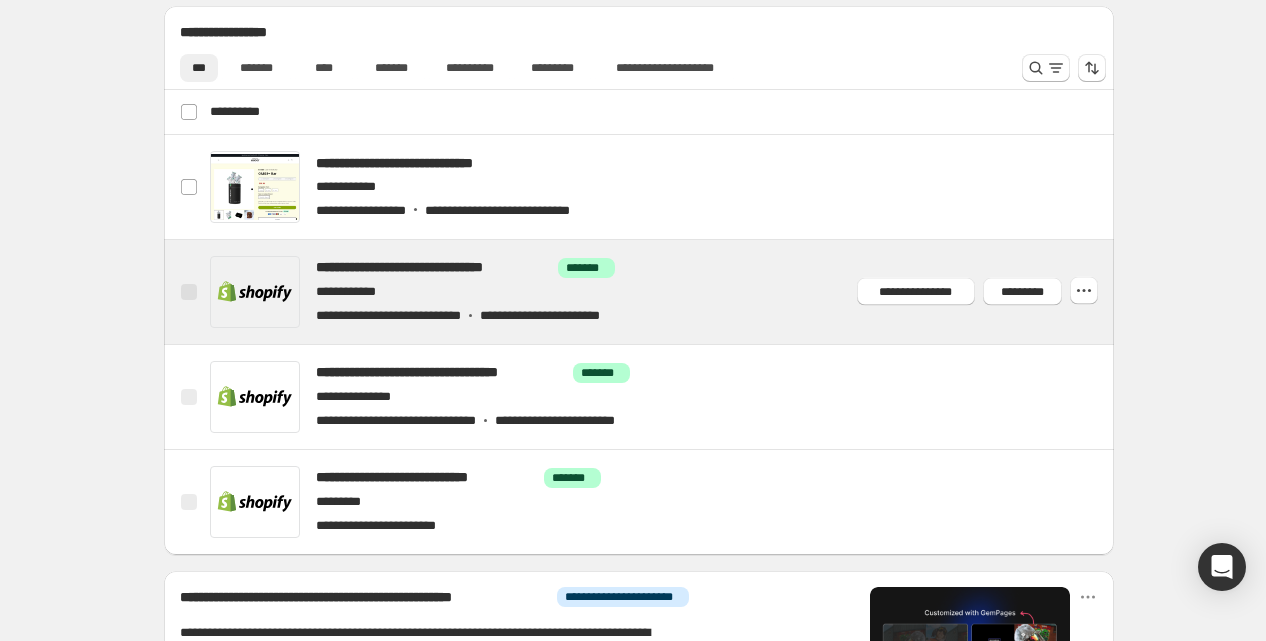 scroll, scrollTop: 707, scrollLeft: 0, axis: vertical 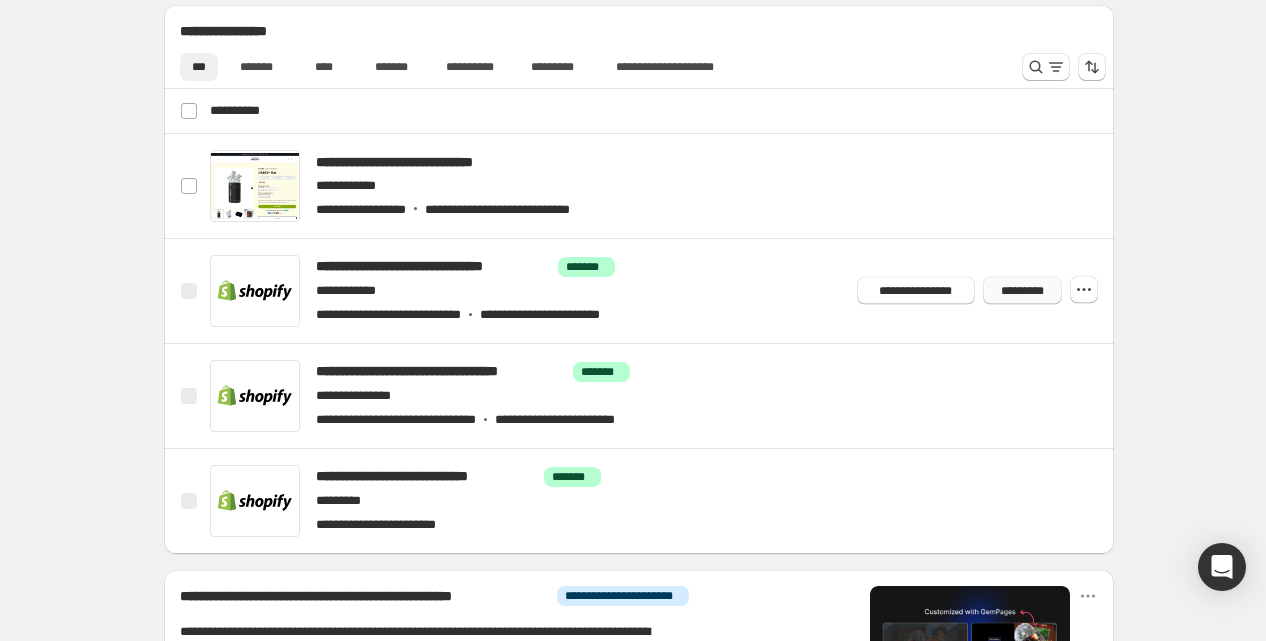 click on "*********" at bounding box center [1022, 291] 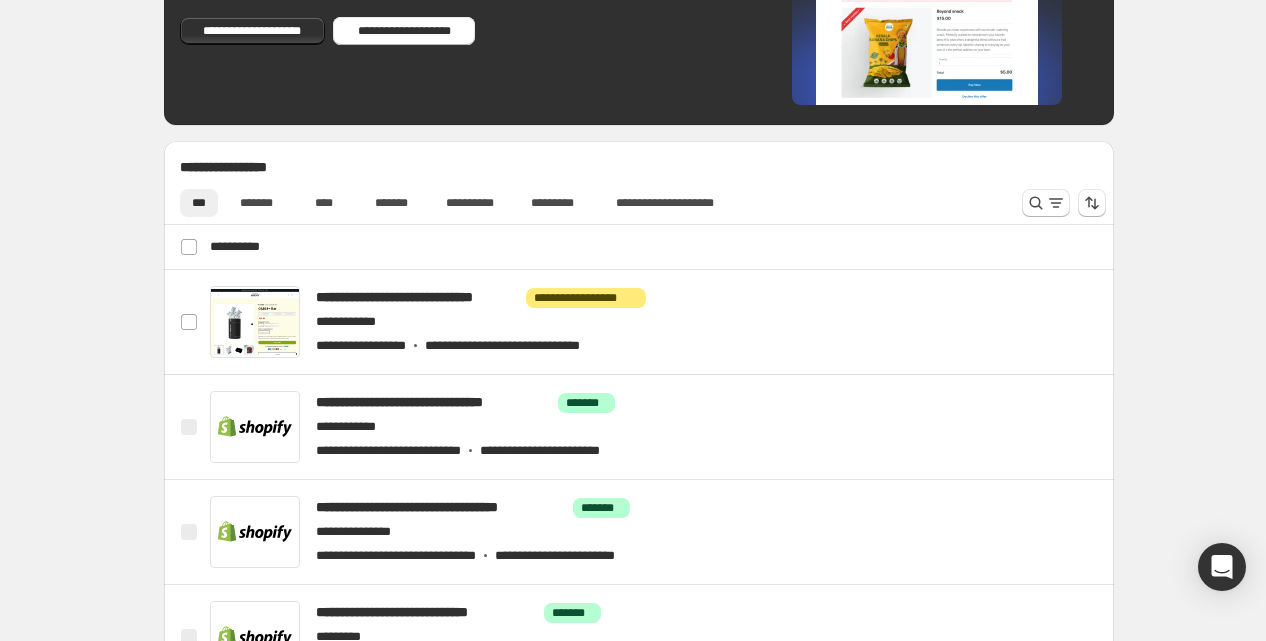 scroll, scrollTop: 573, scrollLeft: 0, axis: vertical 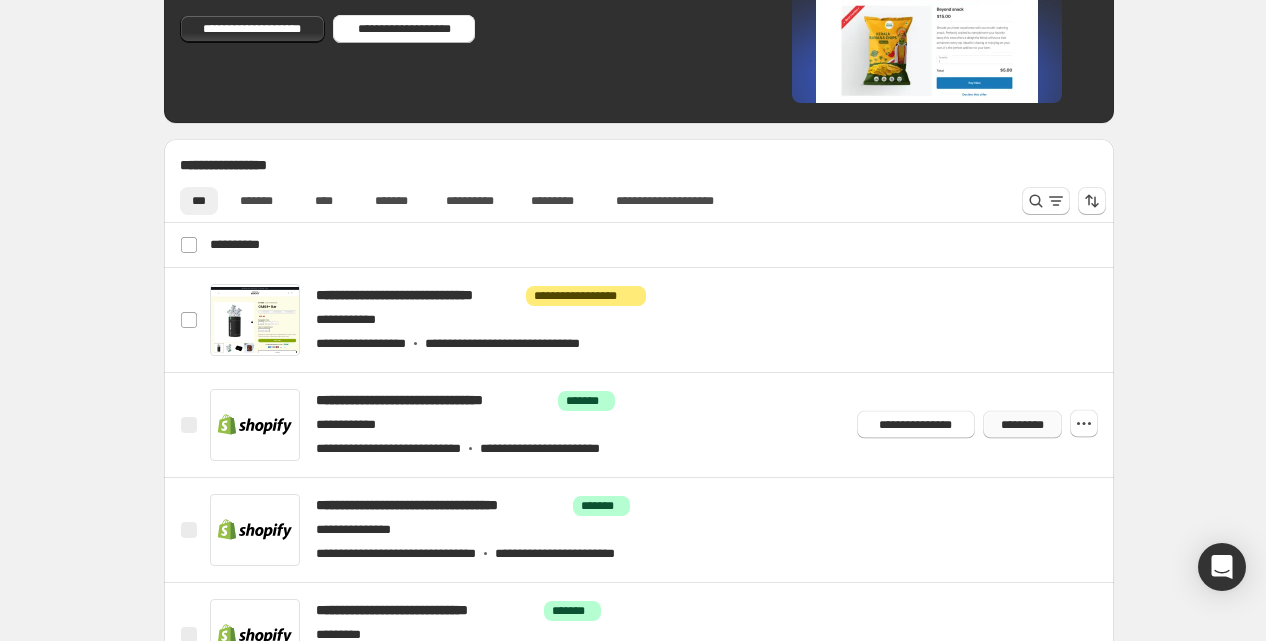 click on "*********" at bounding box center [1022, 425] 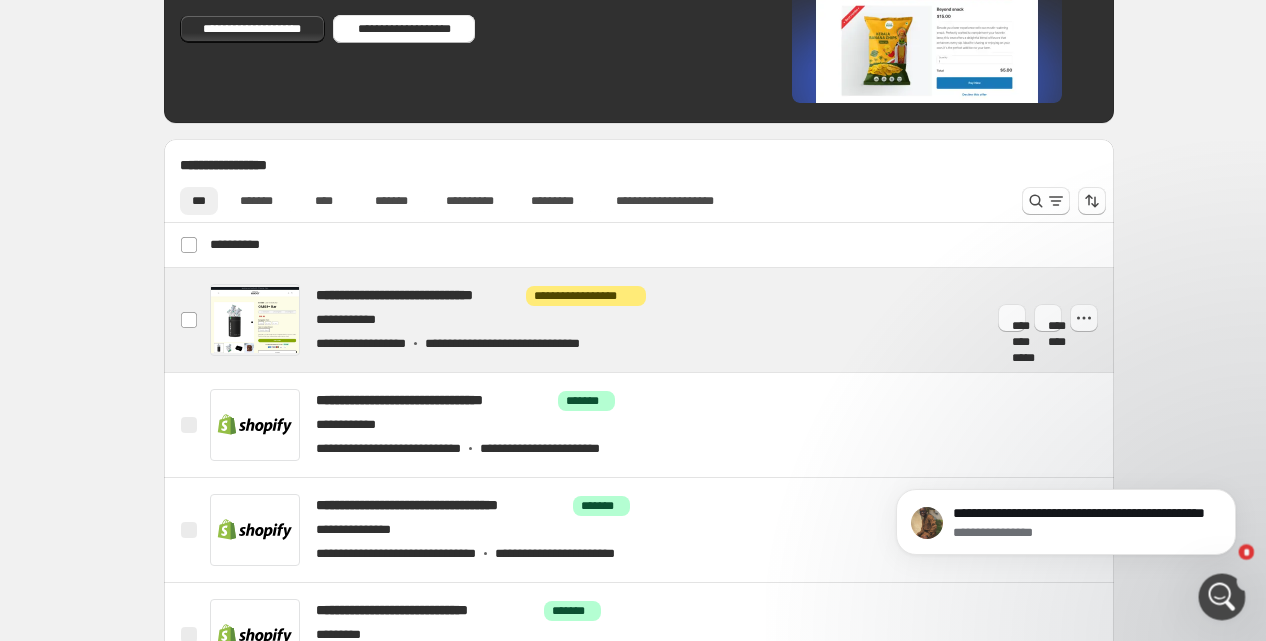 scroll, scrollTop: 0, scrollLeft: 0, axis: both 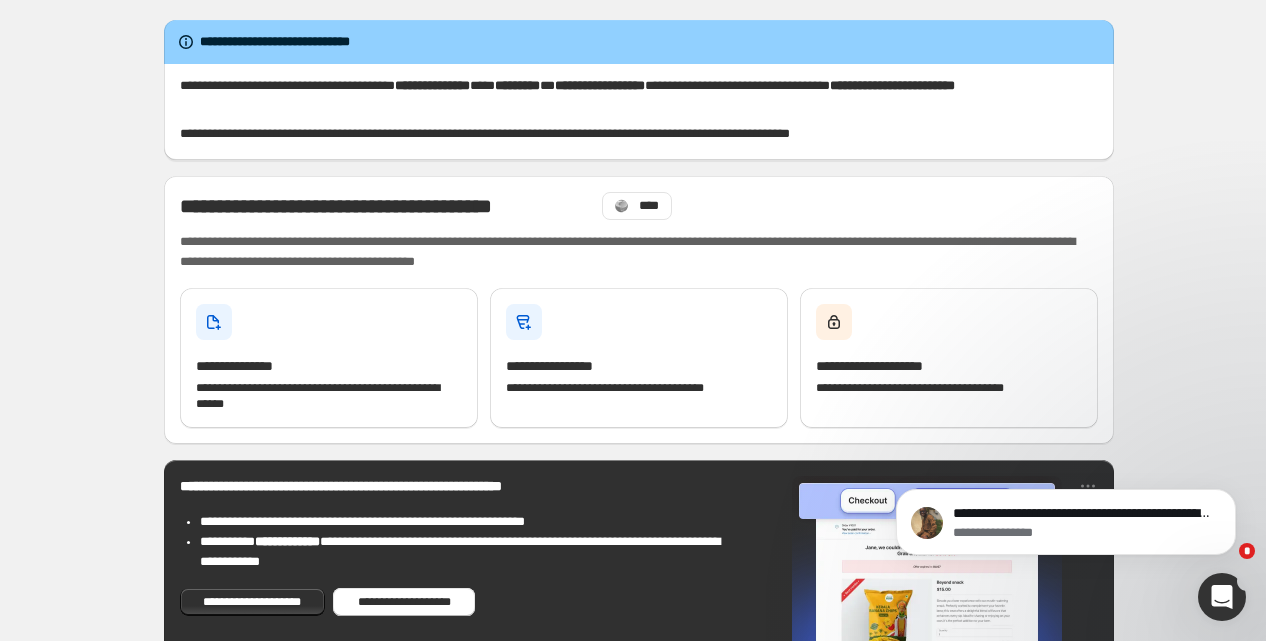 click on "**********" at bounding box center [639, 1017] 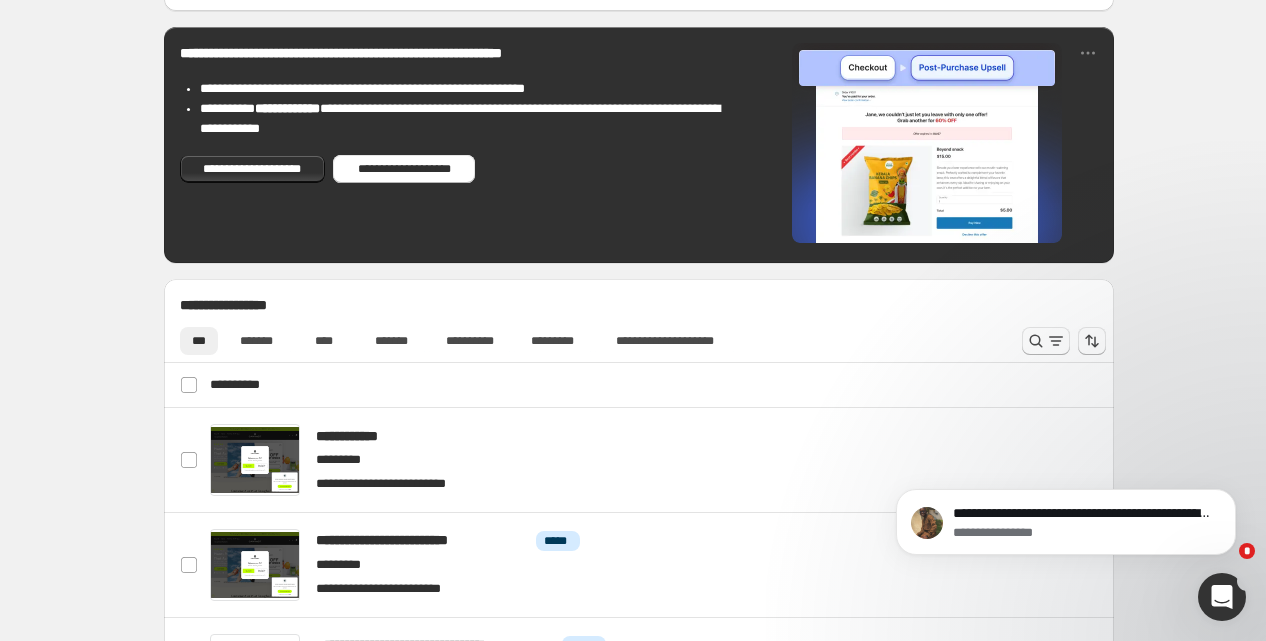 scroll, scrollTop: 434, scrollLeft: 0, axis: vertical 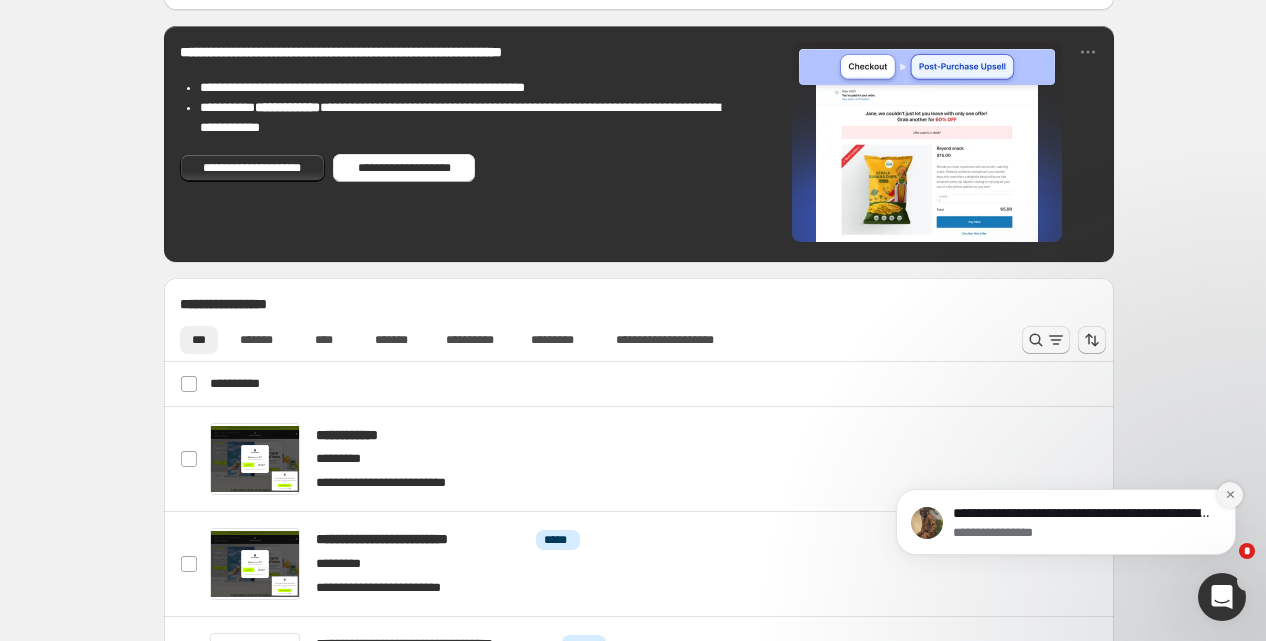 click at bounding box center [1230, 495] 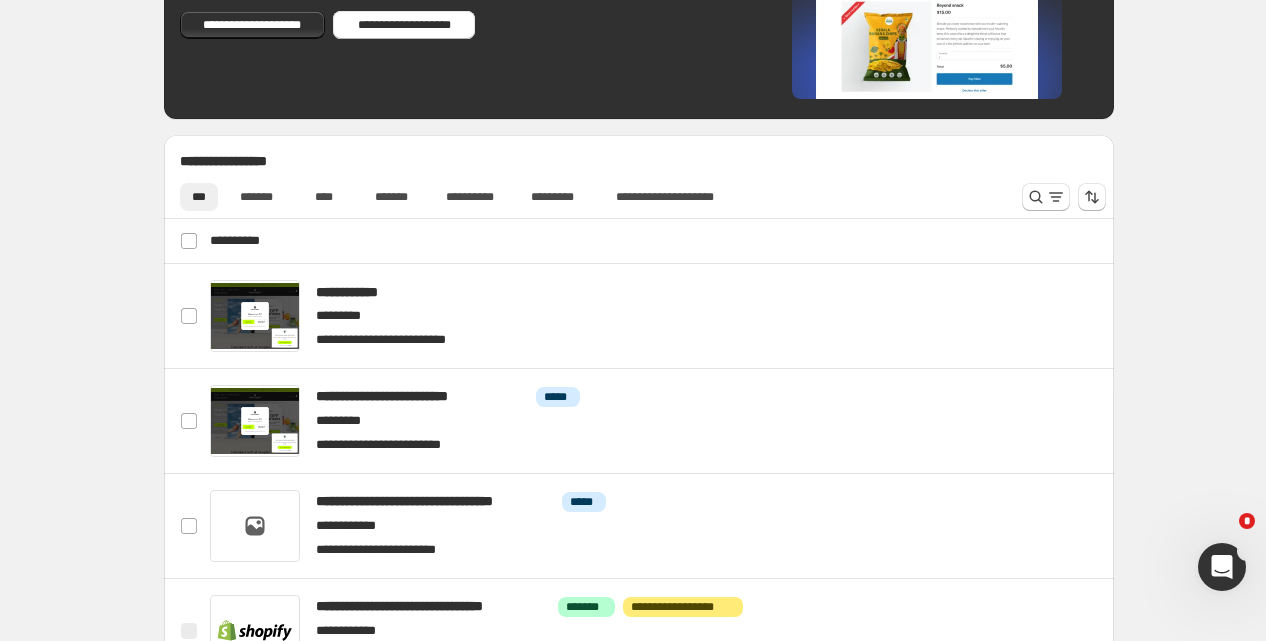 scroll, scrollTop: 578, scrollLeft: 0, axis: vertical 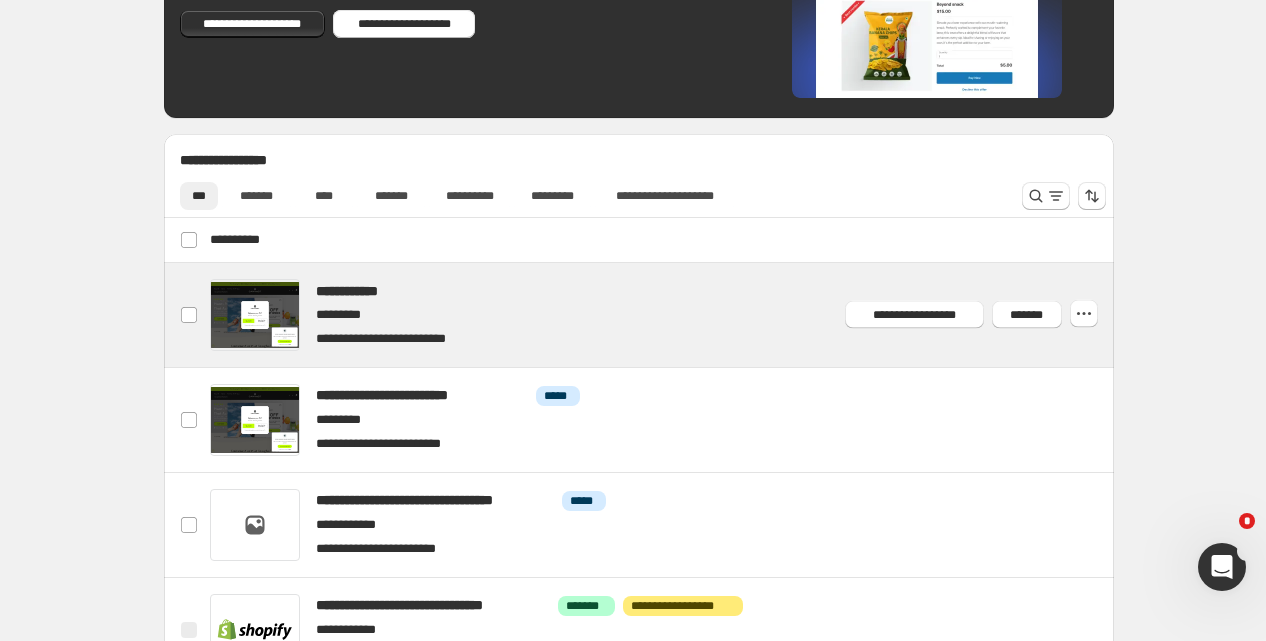click at bounding box center (662, 315) 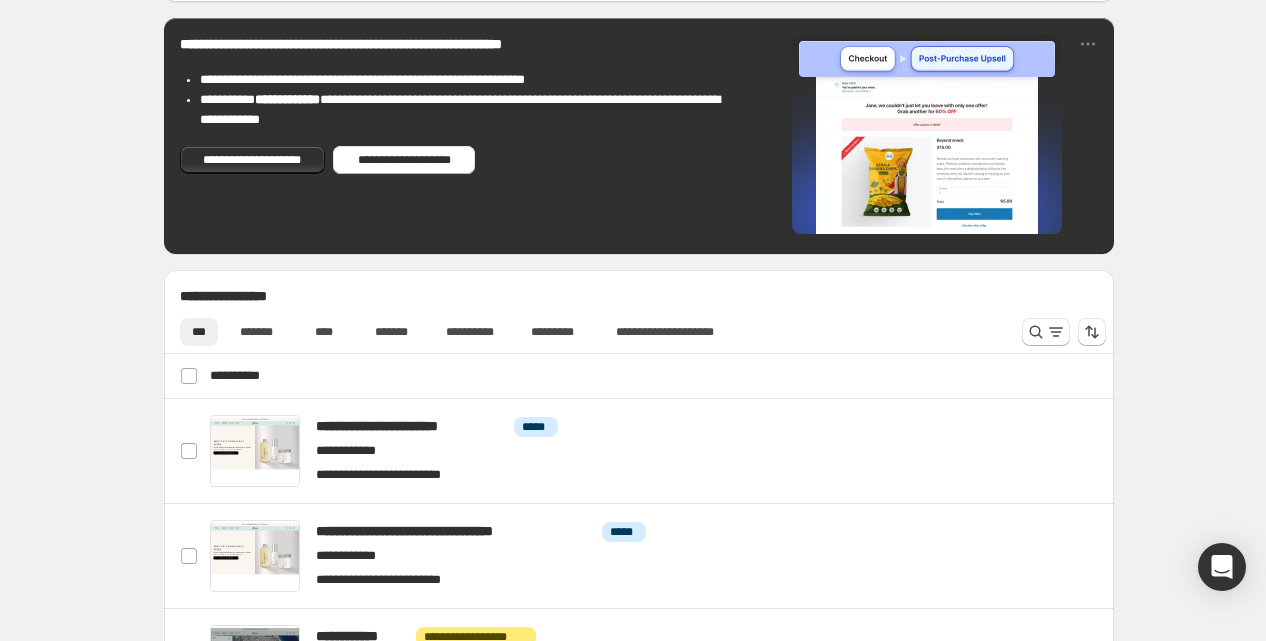 scroll, scrollTop: 690, scrollLeft: 0, axis: vertical 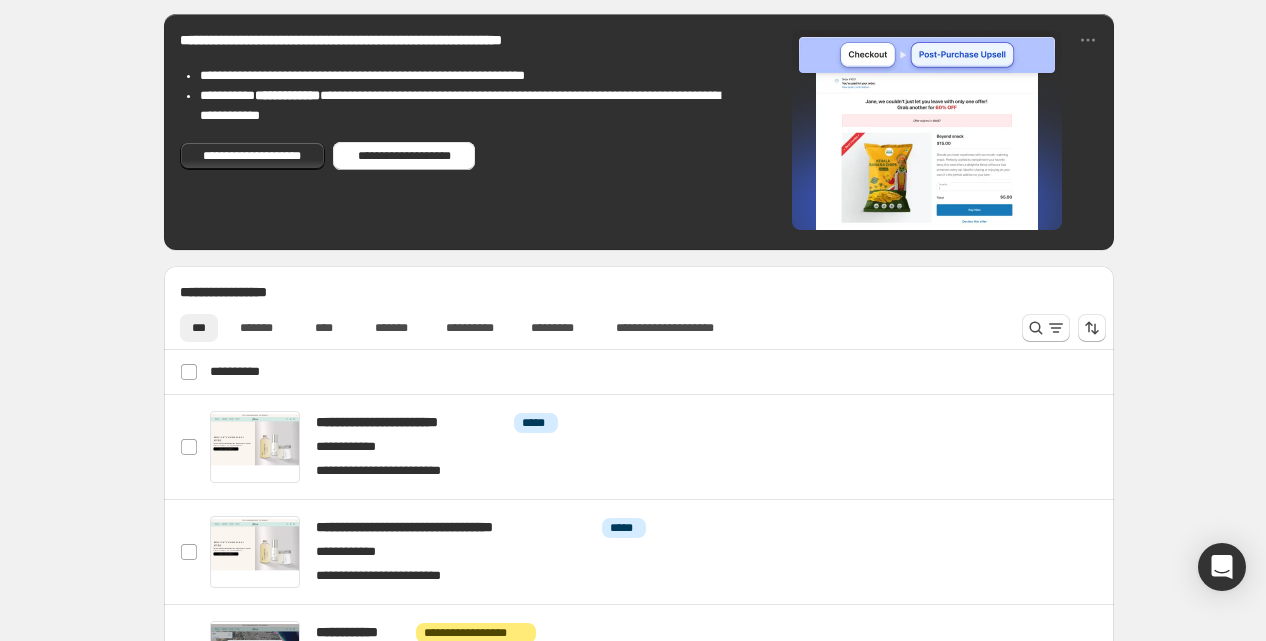 click at bounding box center [1046, 328] 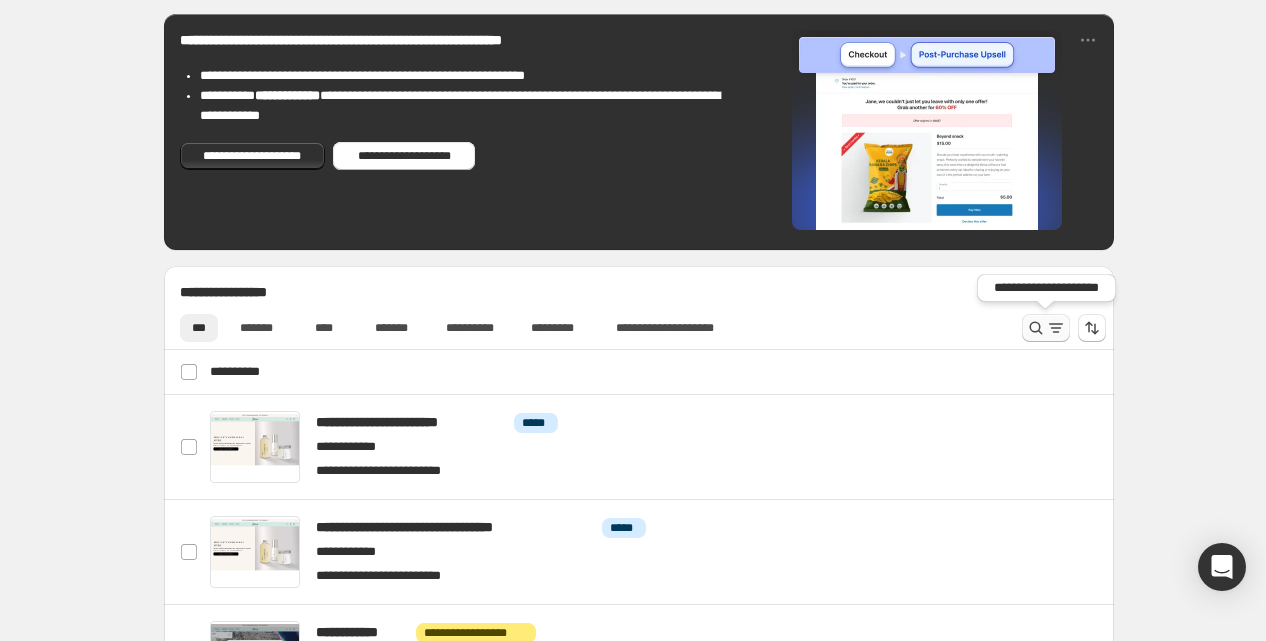 click 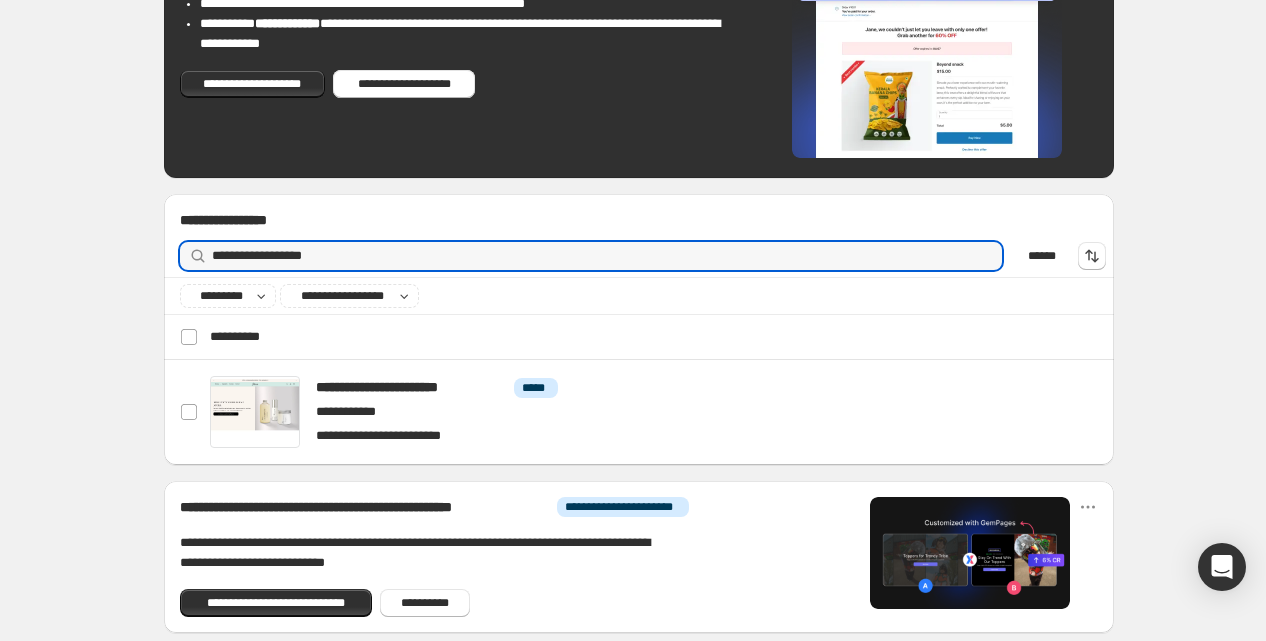 scroll, scrollTop: 887, scrollLeft: 0, axis: vertical 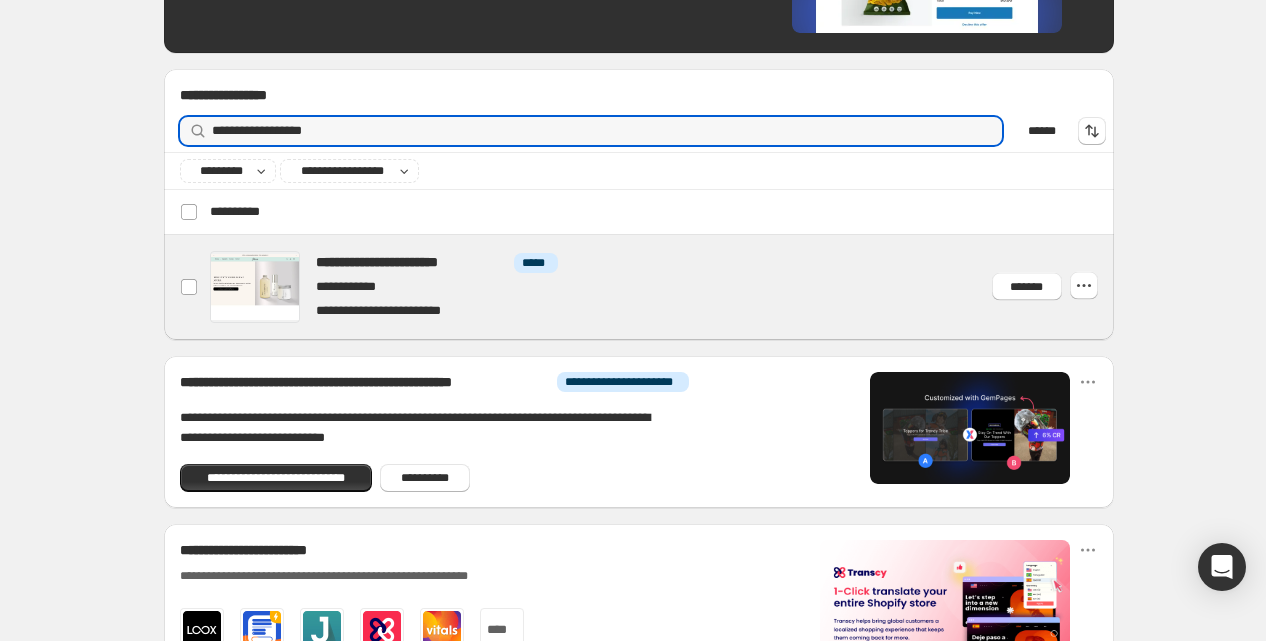 type on "**********" 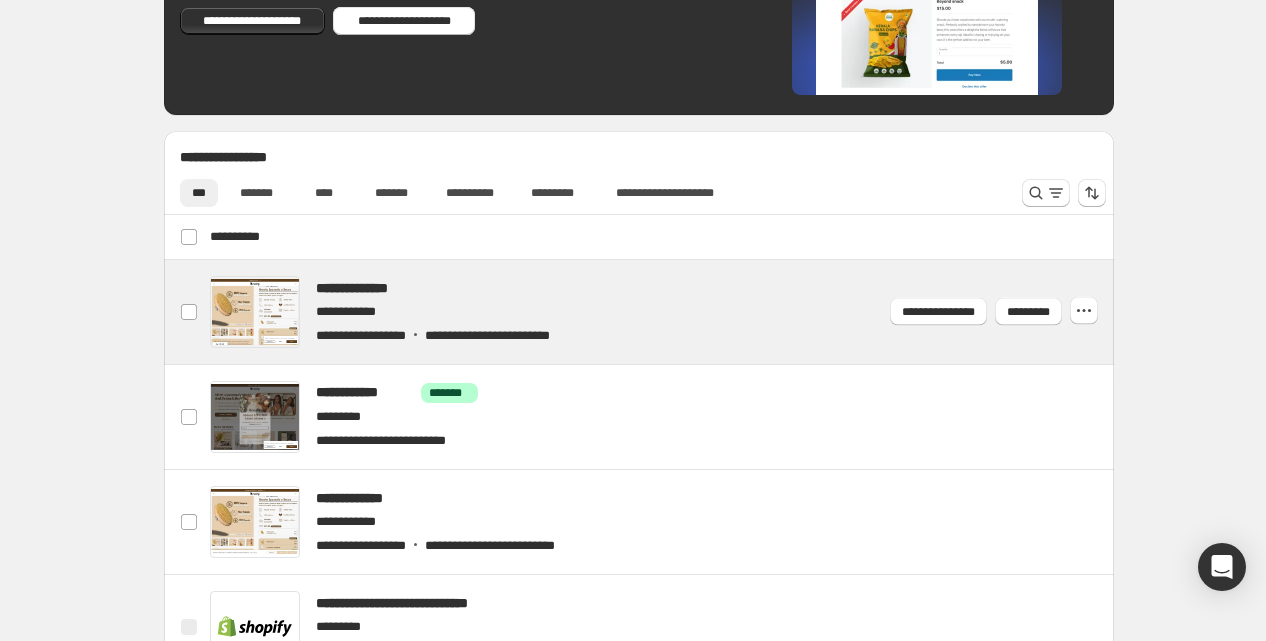 scroll, scrollTop: 842, scrollLeft: 0, axis: vertical 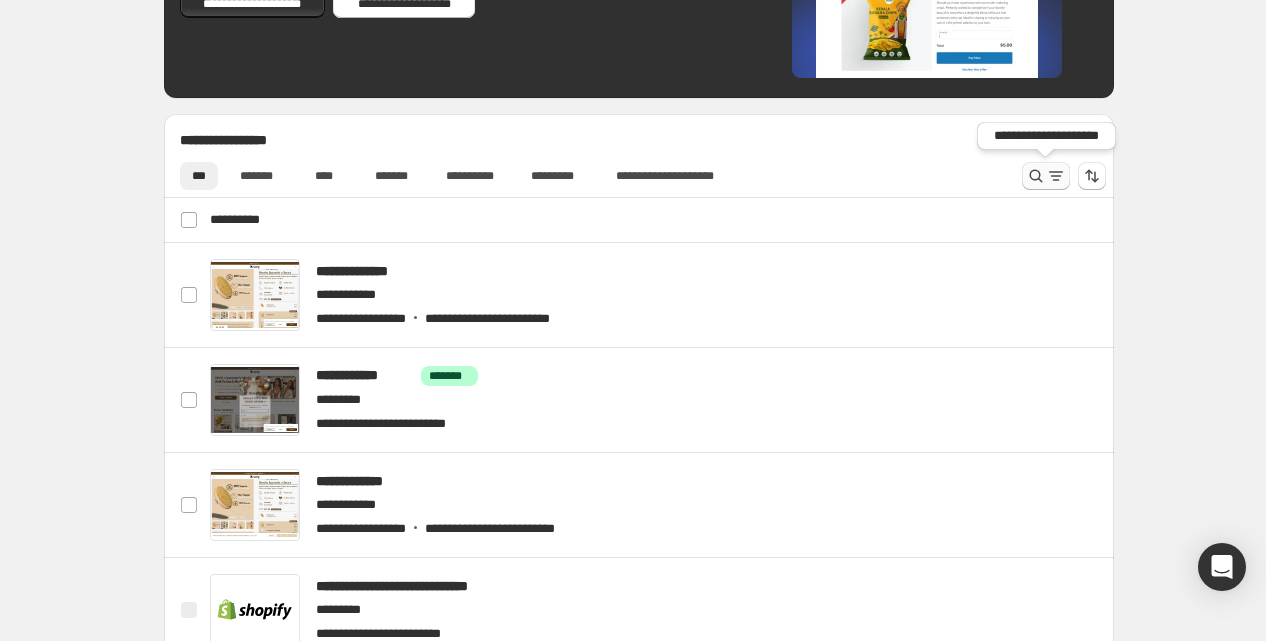 type 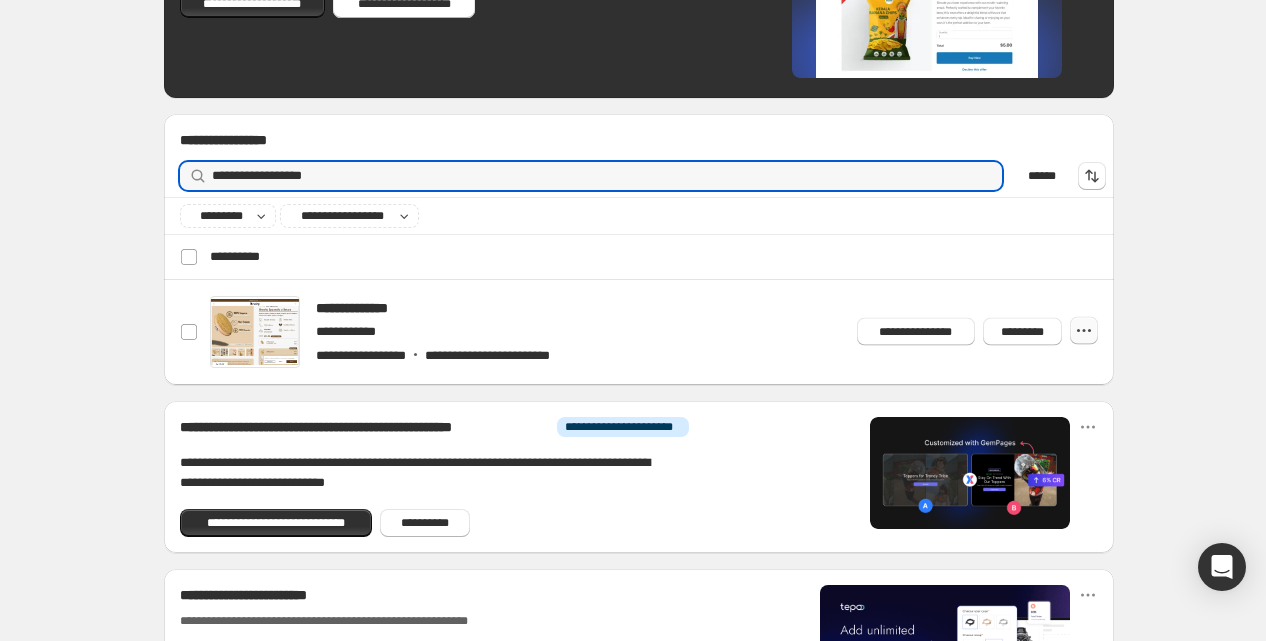 type on "**********" 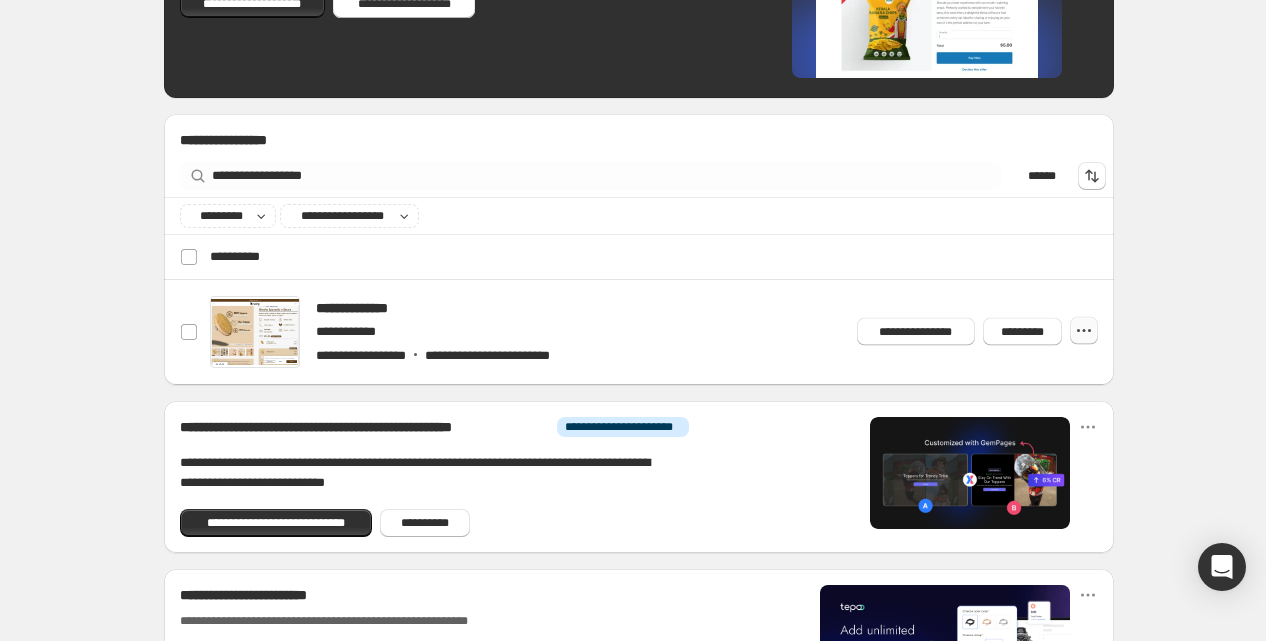 click at bounding box center [1084, 330] 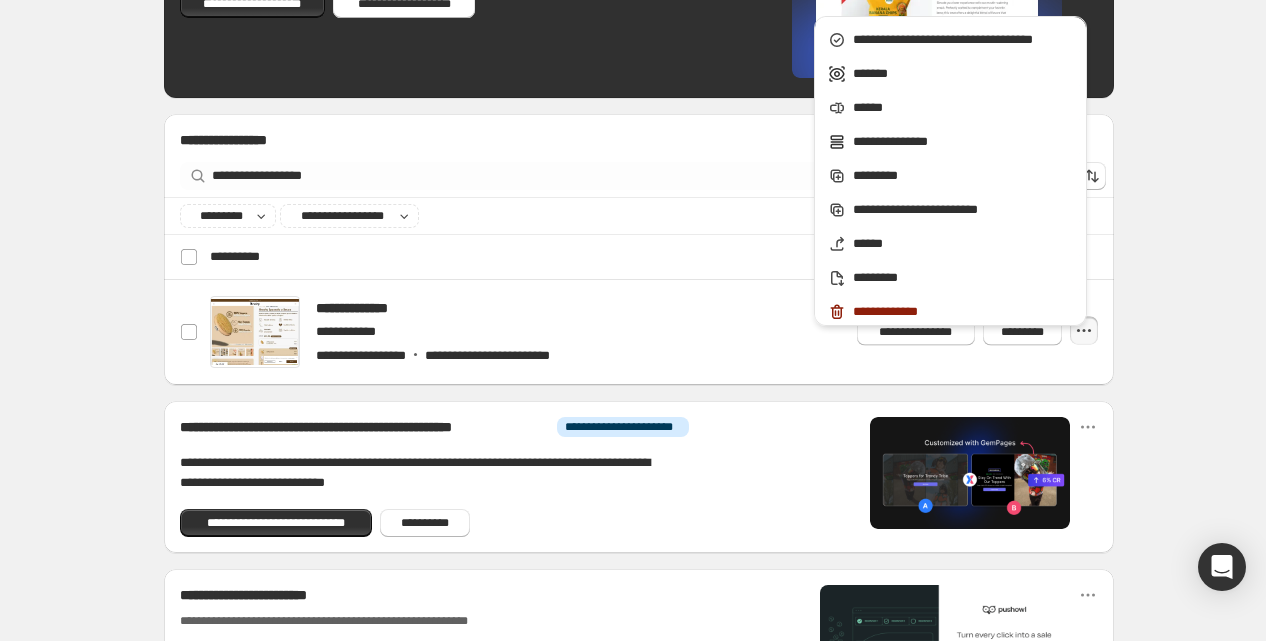 click on "[FIRST] [LAST]   [STREET_NAME] [STREET_SUFFIX]   [CITY] [STATE] [ZIP_CODE]   [COUNTRY] [ADDRESS_LINE_2] [ADDRESS_LINE_3] [ADDRESS_LINE_4] [ADDRESS_LINE_5] [ADDRESS_LINE_6] [ADDRESS_LINE_7] [ADDRESS_LINE_8] [ADDRESS_LINE_9] [ADDRESS_LINE_10] [ADDRESS_LINE_11] [ADDRESS_LINE_12] [ADDRESS_LINE_13] [ADDRESS_LINE_14] [ADDRESS_LINE_15] [ADDRESS_LINE_16] [ADDRESS_LINE_17] [ADDRESS_LINE_18] [ADDRESS_LINE_19] [ADDRESS_LINE_20] [ADDRESS_LINE_21] [ADDRESS_LINE_22] [ADDRESS_LINE_23] [ADDRESS_LINE_24] [ADDRESS_LINE_25] [ADDRESS_LINE_26] [ADDRESS_LINE_27] [ADDRESS_LINE_28] [ADDRESS_LINE_29] [ADDRESS_LINE_30] [ADDRESS_LINE_31] [ADDRESS_LINE_32] [ADDRESS_LINE_33] [ADDRESS_LINE_34] [ADDRESS_LINE_35] [ADDRESS_LINE_36] [ADDRESS_LINE_37] [ADDRESS_LINE_38] [ADDRESS_LINE_39] [ADDRESS_LINE_40] [ADDRESS_LINE_41] [ADDRESS_LINE_42] [ADDRESS_LINE_43] [ADDRESS_LINE_44] [ADDRESS_LINE_45] [ADDRESS_LINE_46] [ADDRESS_LINE_47] [ADDRESS_LINE_48] [ADDRESS_LINE_49] [ADDRESS_LINE_50] [ADDRESS_LINE_51] [ADDRESS_LINE_52] [ADDRESS_LINE_53] [ADDRESS_LINE_54] [ADDRESS_LINE_55] [ADDRESS_LINE_56] [ADDRESS_LINE_57] [ADDRESS_LINE_58] [ADDRESS_LINE_59] [ADDRESS_LINE_60] [ADDRESS_LINE_61] [ADDRESS_LINE_62] [ADDRESS_LINE_63] [ADDRESS_LINE_64] [ADDRESS_LINE_65] [ADDRESS_LINE_66] [ADDRESS_LINE_67] [ADDRESS_LINE_68] [ADDRESS_LINE_69] [ADDRESS_LINE_70] [ADDRESS_LINE_71] [ADDRESS_LINE_72] [ADDRESS_LINE_73] [ADDRESS_LINE_74] [ADDRESS_LINE_75] [ADDRESS_LINE_76] [ADDRESS_LINE_77] [ADDRESS_LINE_78] [ADDRESS_LINE_79] [ADDRESS_LINE_80] [ADDRESS_LINE_81] [ADDRESS_LINE_82] [ADDRESS_LINE_83] [ADDRESS_LINE_84] [ADDRESS_LINE_85] [ADDRESS_LINE_86] [ADDRESS_LINE_87] [ADDRESS_LINE_88] [ADDRESS_LINE_89] [ADDRESS_LINE_90] [ADDRESS_LINE_91] [ADDRESS_LINE_92] [ADDRESS_LINE_93] [ADDRESS_LINE_94] [ADDRESS_LINE_95] [ADDRESS_LINE_96] [ADDRESS_LINE_97] [ADDRESS_LINE_98] [ADDRESS_LINE_99] [ADDRESS_LINE_100] [ADDRESS_LINE_101] [ADDRESS_LINE_102] [ADDRESS_LINE_103] [ADDRESS_LINE_104] [ADDRESS_LINE_105] [ADDRESS_LINE_106] [ADDRESS_LINE_107] [ADDRESS_LINE_108] [ADDRESS_LINE_109] [ADDRESS_LINE_110] [ADDRESS_LINE_111] [ADDRESS_LINE_112] [ADDRESS_LINE_113] [ADDRESS_LINE_114] [ADDRESS_LINE_115] [ADDRESS_LINE_116] [ADDRESS_LINE_117] [ADDRESS_LINE_118] [ADDRESS_LINE_119] [ADDRESS_LINE_120] [ADDRESS_LINE_121] [ADDRESS_LINE_122] [ADDRESS_LINE_123] [ADDRESS_LINE_124] [ADDRESS_LINE_125] [ADDRESS_LINE_126] [ADDRESS_LINE_127] [ADDRESS_LINE_128] [ADDRESS_LINE_129] [ADDRESS_LINE_130] [ADDRESS_LINE_131] [ADDRESS_LINE_132] [ADDRESS_LINE_133] [ADDRESS_LINE_134] [ADDRESS_LINE_135] [ADDRESS_LINE_136] [ADDRESS_LINE_137] [ADDRESS_LINE_138] [ADDRESS_LINE_139] [ADDRESS_LINE_140] [ADDRESS_LINE_141] [ADDRESS_LINE_142] [ADDRESS_LINE_143] [ADDRESS_LINE_144] [ADDRESS_LINE_145] [ADDRESS_LINE_146] [ADDRESS_LINE_147] [ADDRESS_LINE_148] [ADDRESS_LINE_149] [ADDRESS_LINE_150] [ADDRESS_LINE_151] [ADDRESS_LINE_152] [ADDRESS_LINE_153] [ADDRESS_LINE_154] [ADDRESS_LINE_155] [ADDRESS_LINE_156] [ADDRESS_LINE_157] [ADDRESS_LINE_158] [ADDRESS_LINE_159] [ADDRESS_LINE_160] [ADDRESS_LINE_161] [ADDRESS_LINE_162] [ADDRESS_LINE_163] [ADDRESS_LINE_164] [ADDRESS_LINE_165] [ADDRESS_LINE_166] [ADDRESS_LINE_167] [ADDRESS_LINE_168] [ADDRESS_LINE_169] [ADDRESS_LINE_170] [ADDRESS_LINE_171] [ADDRESS_LINE_172] [ADDRESS_LINE_173] [ADDRESS_LINE_174] [ADDRESS_LINE_175] [ADDRESS_LINE_176] [ADDRESS_LINE_177] [ADDRESS_LINE_178] [ADDRESS_LINE_179] [ADDRESS_LINE_180] [ADDRESS_LINE_181] [ADDRESS_LINE_182] [ADDRESS_LINE_183] [ADDRESS_LINE_184] [ADDRESS_LINE_185] [ADDRESS_LINE_186] [ADDRESS_LINE_187] [ADDRESS_LINE_188] [ADDRESS_LINE_189] [ADDRESS_LINE_190] [ADDRESS_LINE_191] [ADDRESS_LINE_192] [ADDRESS_LINE_193] [ADDRESS_LINE_194] [ADDRESS_LINE_195] [ADDRESS_LINE_196] [ADDRESS_LINE_197] [ADDRESS_LINE_198] [ADDRESS_LINE_199] [ADDRESS_LINE_200] [ADDRESS_LINE_201] [ADDRESS_LINE_202] [ADDRESS_LINE_203] [ADDRESS_LINE_204] [ADDRESS_LINE_205] [ADDRESS_LINE_206] [ADDRESS_LINE_207] [ADDRESS_LINE_208] [ADDRESS_LINE_209] [ADDRESS_LINE_210] [ADDRESS_LINE_211] [ADDRESS_LINE_212] [ADDRESS_LINE_213] [ADDRESS_LINE_214] [ADDRESS_LINE_215] [ADDRESS_LINE_216] [ADDRESS_LINE_217] [ADDRESS_LINE_218] [ADDRESS_LINE_219] [ADDRESS_LINE_220] [ADDRESS_LINE_221] [ADDRESS_LINE_222] [ADDRESS_LINE_223] [ADDRESS_LINE_224] [ADDRESS_LINE_225] [ADDRESS_LINE_226] [ADDRESS_LINE_227] [ADDRESS_LINE_228] [ADDRESS_LINE_229] [ADDRESS_LINE_230] [ADDRESS_LINE_231] [ADDRESS_LINE_232] [ADDRESS_LINE_233] [ADDRESS_LINE_234] [ADDRESS_LINE_235] [ADDRESS_LINE_236] [ADDRESS_LINE_237] [ADDRESS_LINE_238] [ADDRESS_LINE_239] [ADDRESS_LINE_240] [ADDRESS_LINE_241] [ADDRESS_LINE_242] [ADDRESS_LINE_243] [ADDRESS_LINE_244] [ADDRESS_LINE_245] [ADDRESS_LINE_246] [ADDRESS_LINE_247] [ADDRESS_LINE_248] [ADDRESS_LINE_249] [ADDRESS_LINE_250] [ADDRESS_LINE_251] [ADDRESS_LINE_252] [ADDRESS_LINE_253] [ADDRESS_LINE_254] [ADDRESS_LINE_255] [ADDRESS_LINE_256] [ADDRESS_LINE_257] [ADDRESS_LINE_258] [ADDRESS_LINE_259] [ADDRESS_LINE_260] [ADDRESS_LINE_261] [ADDRESS_LINE_262] [ADDRESS_LINE_263] [ADDRESS_LINE_264] [ADDRESS_LINE_265] [ADDRESS_LINE_266] [ADDRESS_LINE_267] [ADDRESS_LINE_268] [ADDRESS_LINE_269] [ADDRESS_LINE_270] [ADDRESS_LINE_271] [ADDRESS_LINE_272] [ADDRESS_LINE_273] [ADDRESS_LINE_274] [ADDRESS_LINE_275] [ADDRESS_LINE_276] [ADDRESS_LINE_277] [ADDRESS_LINE_278] [ADDRESS_LINE_279] [ADDRESS_LINE_280] [ADDRESS_LINE_281] [ADDRESS_LINE_282] [ADDRESS_LINE_283] [ADDRESS_LINE_284] [ADDRESS_LINE_285] [ADDRESS_LINE_286] [ADDRESS_LINE_287] [ADDRESS_LINE_288] [ADDRESS_LINE_289] [ADDRESS_LINE_290] [ADDRESS_LINE_291] [ADDRESS_LINE_292] [ADDRESS_LINE_293] [ADDRESS_LINE_294] [ADDRESS_LINE_295] [ADDRESS_LINE_296] [ADDRESS_LINE_297] [ADDRESS_LINE_298] [ADDRESS_LINE_299] [ADDRESS_LINE_300] [ADDRESS_LINE_301] [ADDRESS_LINE_302] [ADDRESS_LINE_303] [ADDRESS_LINE_304] [ADDRESS_LINE_305] [ADDRESS_LINE_306] [ADDRESS_LINE_307] [ADDRESS_LINE_308] [ADDRESS_LINE_309] [ADDRESS_LINE_310] [ADDRESS_LINE_311] [ADDRESS_LINE_312] [ADDRESS_LINE_313] [ADDRESS_LINE_314] [ADDRESS_LINE_315] [ADDRESS_LINE_316] [ADDRESS_LINE_317] [ADDRESS_LINE_318] [ADDRESS_LINE_319] [ADDRESS_LINE_320] [ADDRESS_LINE_321] [ADDRESS_LINE_322] [ADDRESS_LINE_323] [ADDRESS_LINE_324] [ADDRESS_LINE_325] [ADDRESS_LINE_326] [ADDRESS_LINE_327] [ADDRESS_LINE_328] [ADDRESS_LINE_329] [ADDRESS_LINE_330] [ADDRESS_LINE_331] [ADDRESS_LINE_332] [ADDRESS_LINE_333] [ADDRESS_LINE_334] [ADDRESS_LINE_335] [ADDRESS_LINE_336] [ADDRESS_LINE_337] [ADDRESS_LINE_338] [ADDRESS_LINE_339] [ADDRESS_LINE_340] [ADDRESS_LINE_341] [ADDRESS_LINE_342] [ADDRESS_LINE_343] [ADDRESS_LINE_344] [ADDRESS_LINE_345] [ADDRESS_LINE_346] [ADDRESS_LINE_347] [ADDRESS_LINE_348] [ADDRESS_LINE_349] [ADDRESS_LINE_350] [ADDRESS_LINE_351] [ADDRESS_LINE_352] [ADDRESS_LINE_353] [ADDRESS_LINE_354] [ADDRESS_LINE_355] [ADDRESS_LINE_356] [ADDRESS_LINE_357] [ADDRESS_LINE_358] [ADDRESS_LINE_359] [ADDRESS_LINE_360] [ADDRESS_LINE_361] [ADDRESS_LINE_362] [ADDRESS_LINE_363] [ADDRESS_LINE_364] [ADDRESS_LINE_365] [ADDRESS_LINE_366] [ADDRESS_LINE_367] [ADDRESS_LINE_368] [ADDRESS_LINE_369] [ADDRESS_LINE_370] [ADDRESS_LINE_371] [ADDRESS_LINE_372] [ADDRESS_LINE_373] [ADDRESS_LINE_374] [ADDRESS_LINE_375] [ADDRESS_LINE_376] [ADDRESS_LINE_377] [ADDRESS_LINE_378] [ADDRESS_LINE_379] [ADDRESS_LINE_380] [ADDRESS_LINE_381] [ADDRESS_LINE_382] [ADDRESS_LINE_383] [ADDRESS_LINE_384] [ADDRESS_LINE_385] [ADDRESS_LINE_386] [ADDRESS_LINE_387] [ADDRESS_LINE_388] [ADDRESS_LINE_389] [ADDRESS_LINE_390] [ADDRESS_LINE_391] [ADDRESS_LINE_392] [ADDRESS_LINE_393] [ADDRESS_LINE_394] [ADDRESS_LINE_395] [ADDRESS_LINE_396] [ADDRESS_LINE_397] [ADDRESS_LINE_398] [ADDRESS_LINE_399] [ADDRESS_LINE_400] [ADDRESS_LINE_401] [ADDRESS_LINE_402] [ADDRESS_LINE_403] [ADDRESS_LINE_404] [ADDRESS_LINE_405] [ADDRESS_LINE_406] [ADDRESS_LINE_407] [ADDRESS_LINE_408] [ADDRESS_LINE_409] [ADDRESS_LINE_410] [ADDRESS_LINE_411] [ADDRESS_LINE_412] [ADDRESS_LINE_413] [ADDRESS_LINE_414] [ADDRESS_LINE_415] [ADDRESS_LINE_416] [ADDRESS_LINE_417] [ADDRESS_LINE_418] [ADDRESS_LINE_419] [ADDRESS_LINE_420] [ADDRESS_LINE_421] [ADDRESS_LINE_422] [ADDRESS_LINE_423] [ADDRESS_LINE_424] [ADDRESS_LINE_425] [ADDRESS_LINE_426] [ADDRESS_LINE_427] [ADDRESS_LINE_428] [ADDRESS_LINE_429] [ADDRESS_LINE_430] [ADDRESS_LINE_431] [ADDRESS_LINE_432] [ADDRESS_LINE_433] [ADDRESS_LINE_434] [ADDRESS_LINE_435] [ADDRESS_LINE_436] [ADDRESS_LINE_437] [ADDRESS_LINE_438] [ADDRESS_LINE_439] [ADDRESS_LINE_440] [ADDRESS_LINE_441] [ADDRESS_LINE_442] [ADDRESS_LINE_443] [ADDRESS_LINE_444] [ADDRESS_LINE_445] [ADDRESS_LINE_446] [ADDRESS_LINE_447] [ADDRESS_LINE_448] [ADDRESS_LINE_449] [ADDRESS_LINE_450] [ADDRESS_LINE_451] [ADDRESS_LINE_452] [ADDRESS_LINE_453] [ADDRESS_LINE_454] [ADDRESS_LINE_455] [ADDRESS_LINE_456] [ADDRESS_LINE_457] [ADDRESS_LINE_458] [ADDRESS_LINE_459] [ADDRESS_LINE_460] [ADDRESS_LINE_461] [ADDRESS_LINE_462] [ADDRESS_LINE_463] [ADDRESS_LINE_464] [ADDRESS_LINE_465] [ADDRESS_LINE_466] [ADDRESS_LINE_467] [ADDRESS_LINE_468] [ADDRESS_LINE_469] [ADDRESS_LINE_470] [ADDRESS_LINE_471] [ADDRESS_LINE_472] [ADDRESS_LINE_473] [ADDRESS_LINE_474] [ADDRESS_LINE_475] [ADDRESS_LINE_476] [ADDRESS_LINE_477] [ADDRESS_LINE_478] [ADDRESS_LINE_479] [ADDRESS_LINE_480] [ADDRESS_LINE_481] [ADDRESS_LINE_482] [ADDRESS_LINE_483] [ADDRESS_LINE_484] [ADDRESS_LINE_485] [ADDRESS_LINE_486] [ADDRESS_LINE_487] [ADDRESS_LINE_488] [ADDRESS_LINE_489] [ADDRESS_LINE_490] [ADDRESS_LINE_491] [ADDRESS_LINE_492] [ADDRESS_LINE_493] [ADDRESS_LINE_494] [ADDRESS_LINE_495] [ADDRESS_LINE_496] [ADDRESS_LINE_497] [ADDRESS_LINE_498] [ADDRESS_LINE_499] [ADDRESS_LINE_500]" at bounding box center (639, 75) 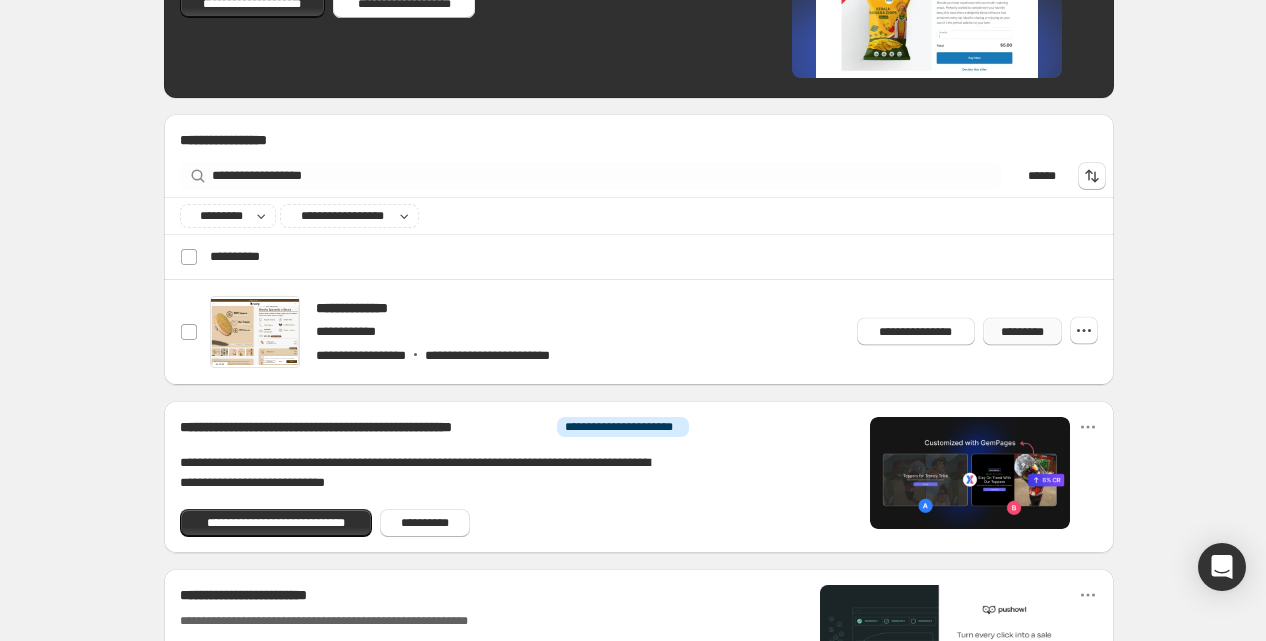 click on "*********" at bounding box center [1022, 332] 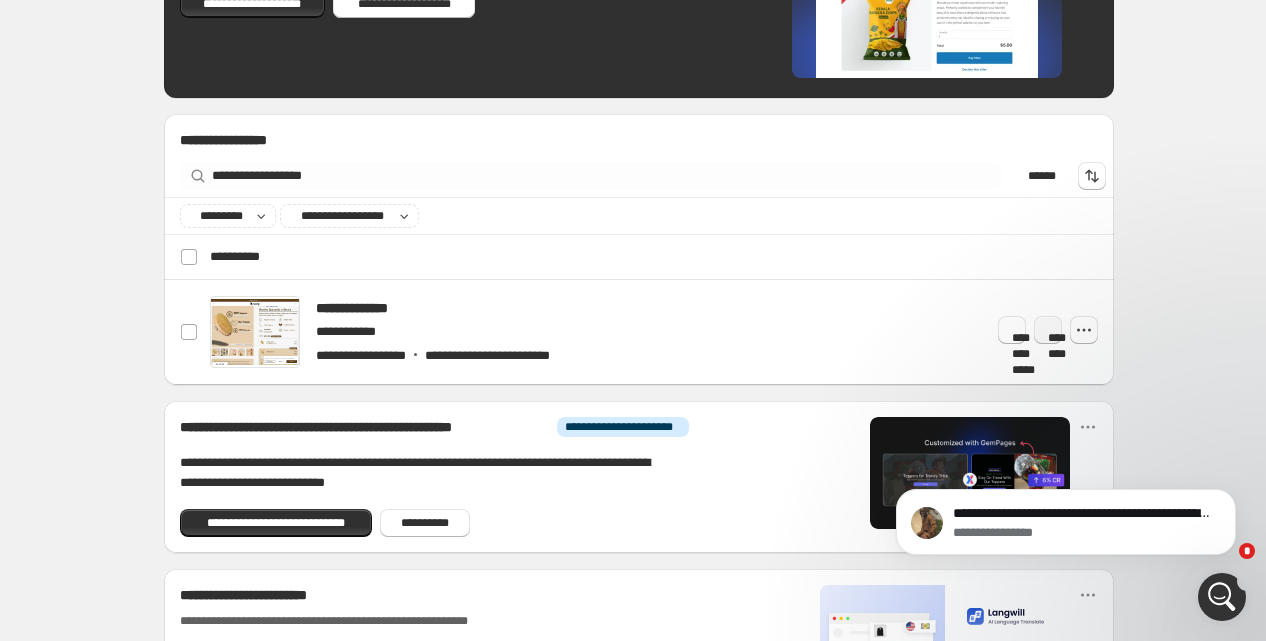 scroll, scrollTop: 0, scrollLeft: 0, axis: both 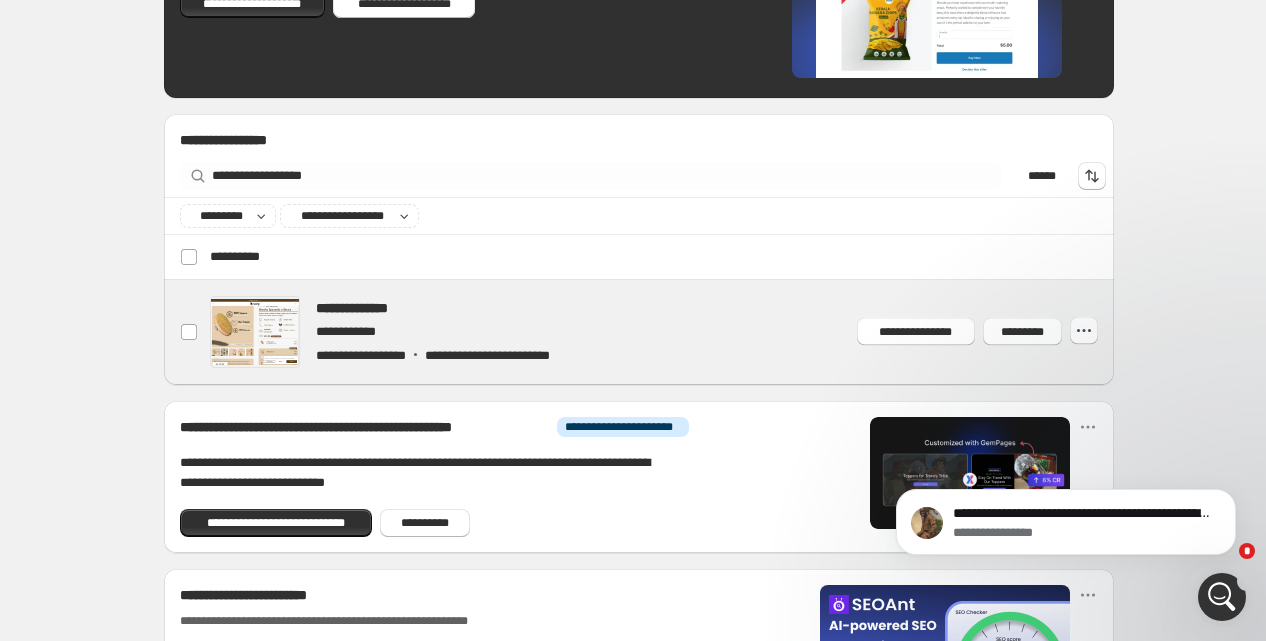 click at bounding box center (662, 332) 